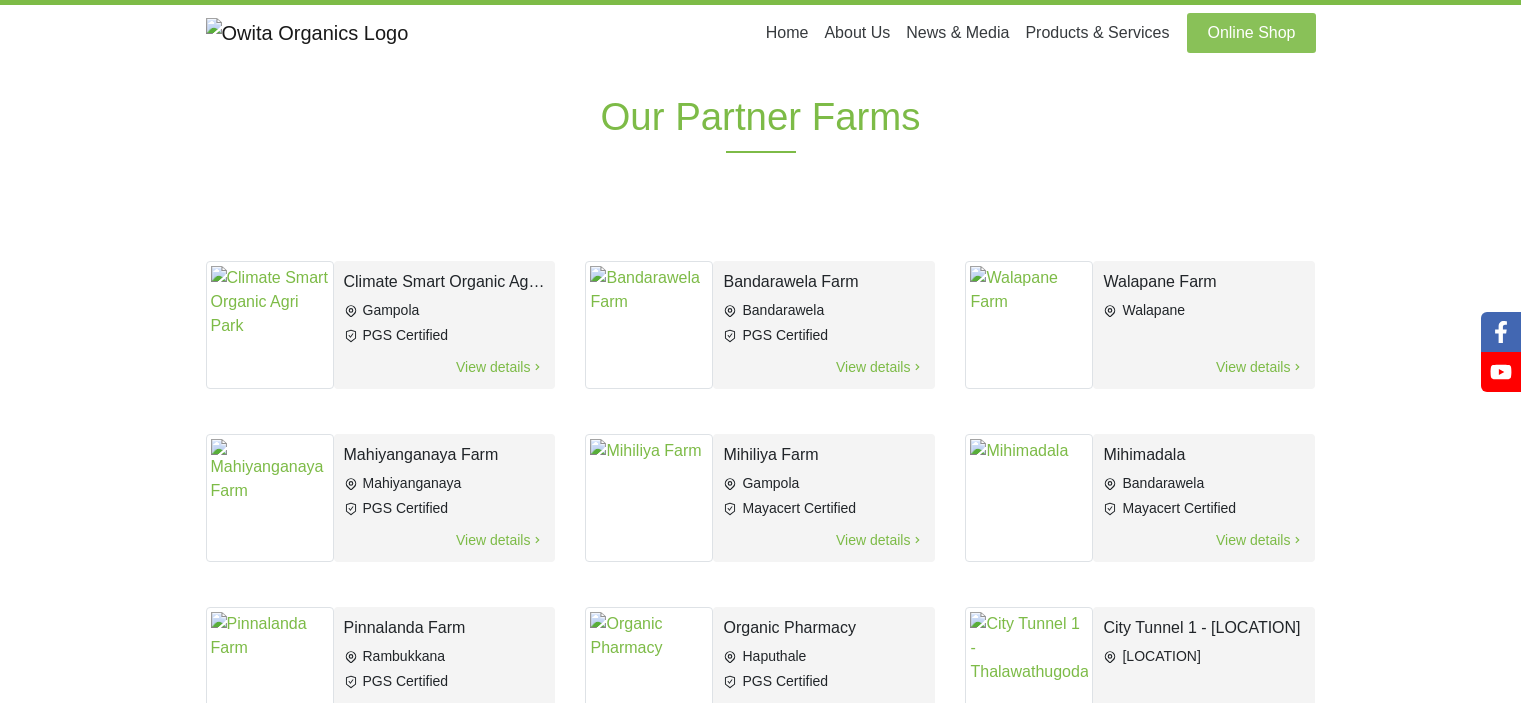 scroll, scrollTop: 0, scrollLeft: 0, axis: both 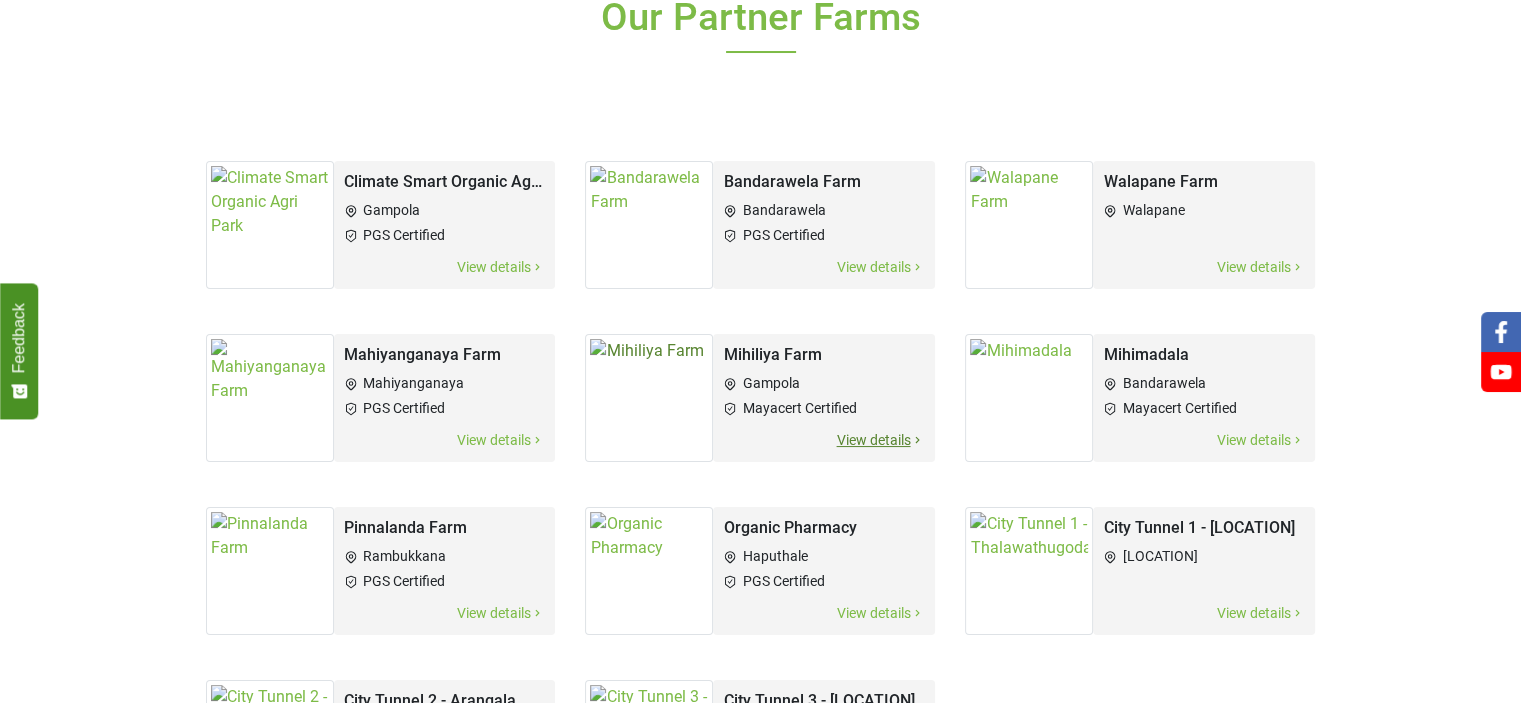 click on "View details" at bounding box center [880, 440] 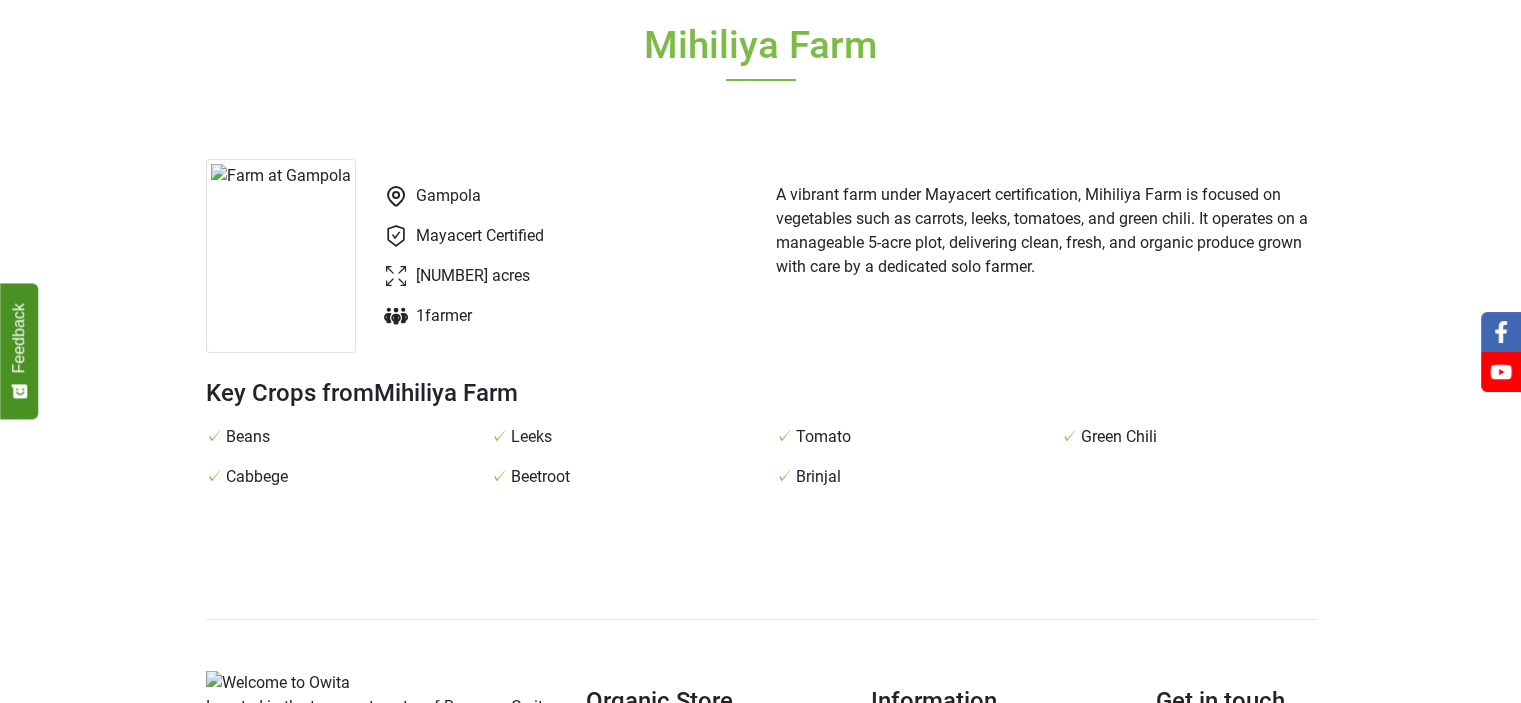 scroll, scrollTop: 68, scrollLeft: 0, axis: vertical 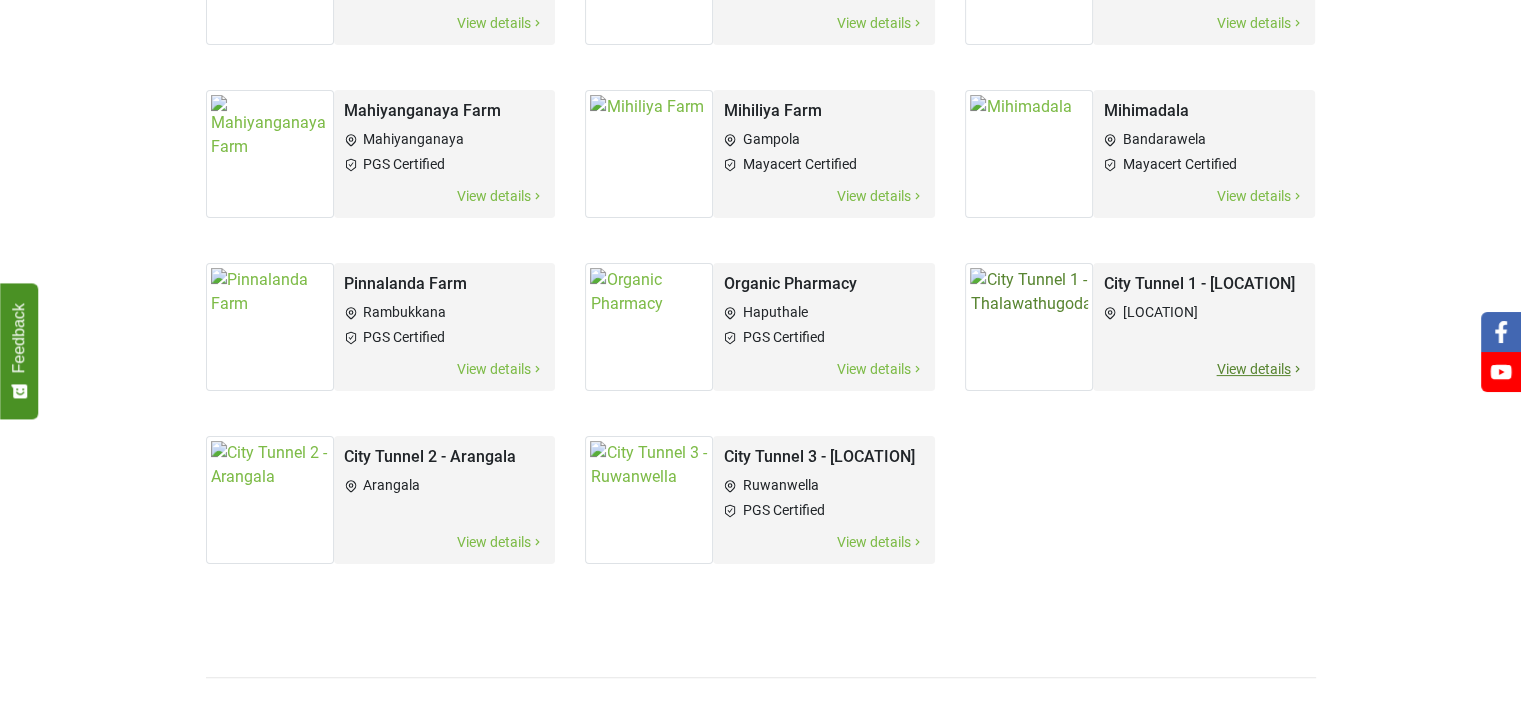 click on "View details" at bounding box center (1260, 369) 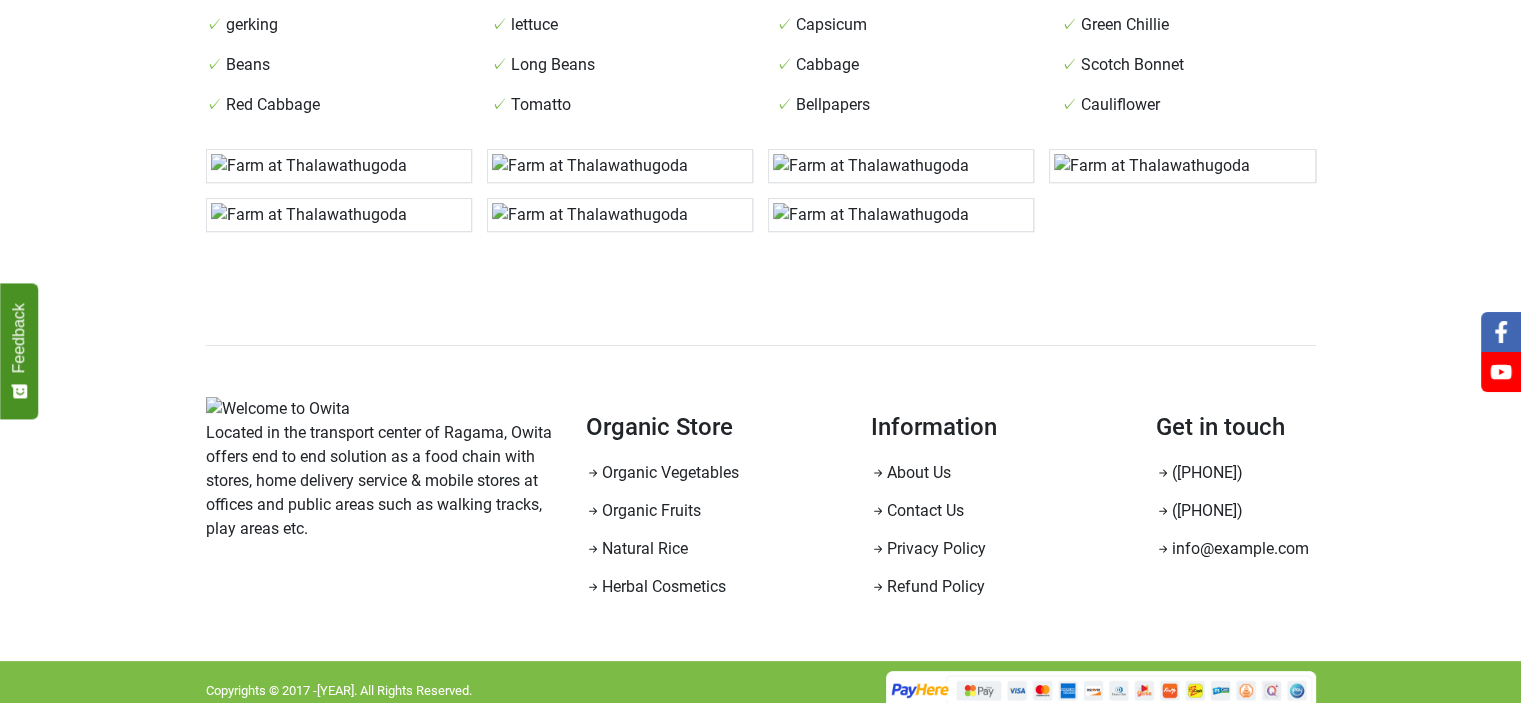scroll, scrollTop: 492, scrollLeft: 0, axis: vertical 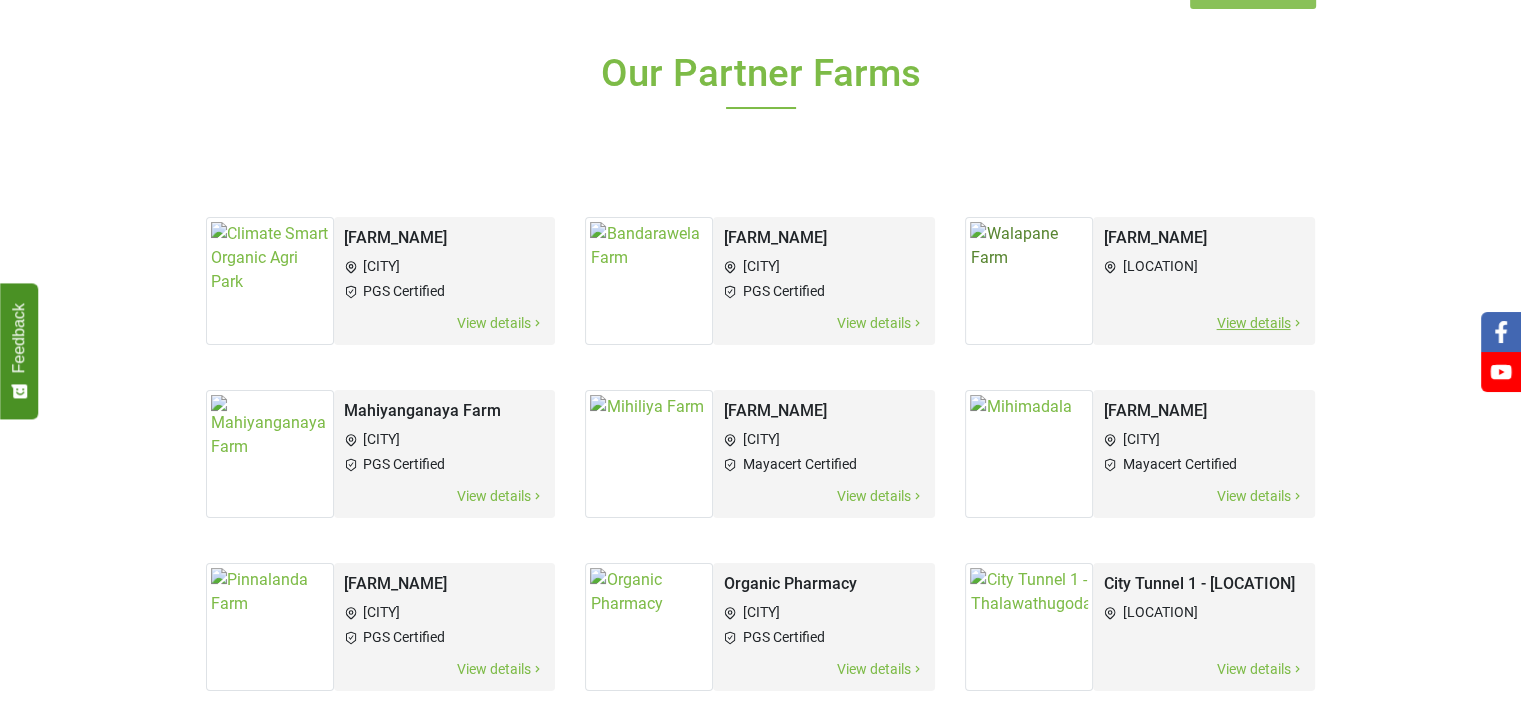 click at bounding box center [1029, 281] 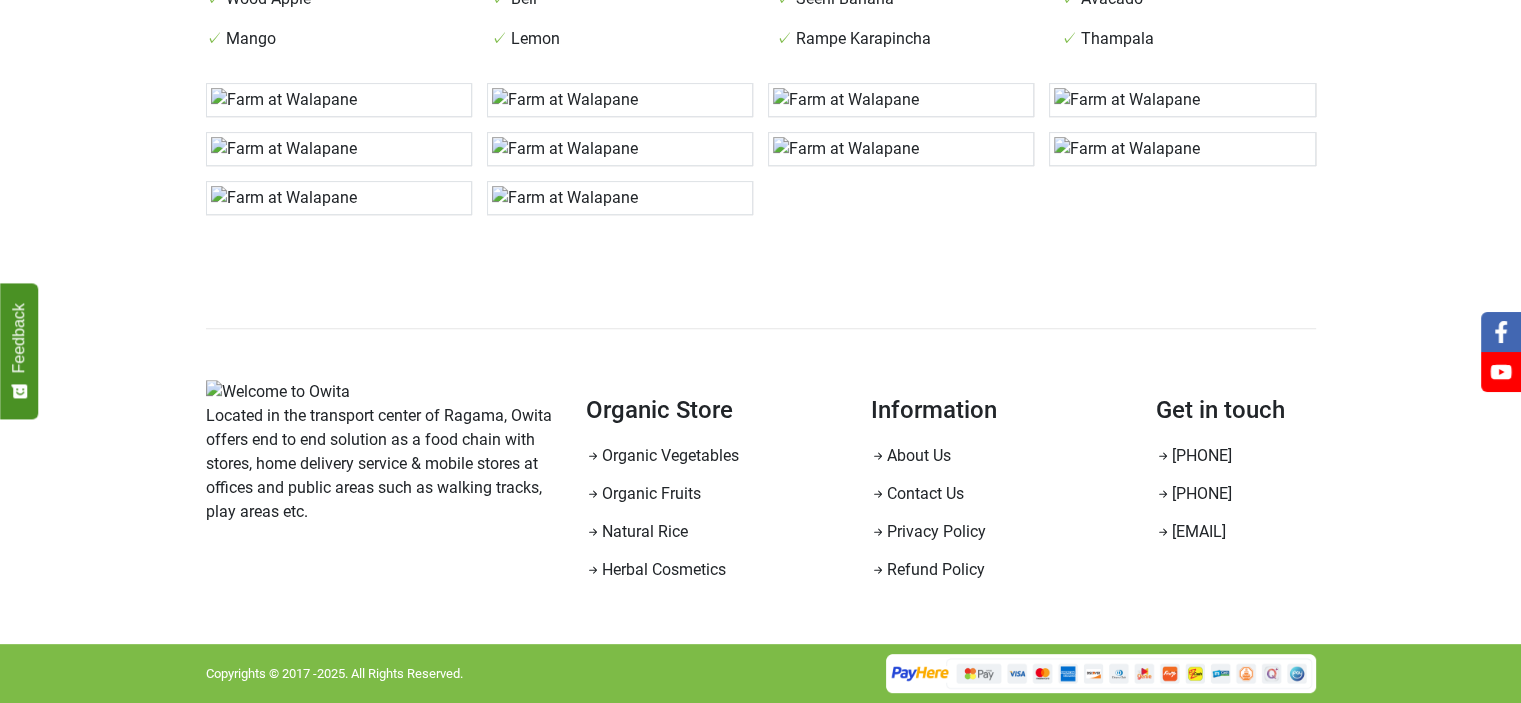scroll, scrollTop: 800, scrollLeft: 0, axis: vertical 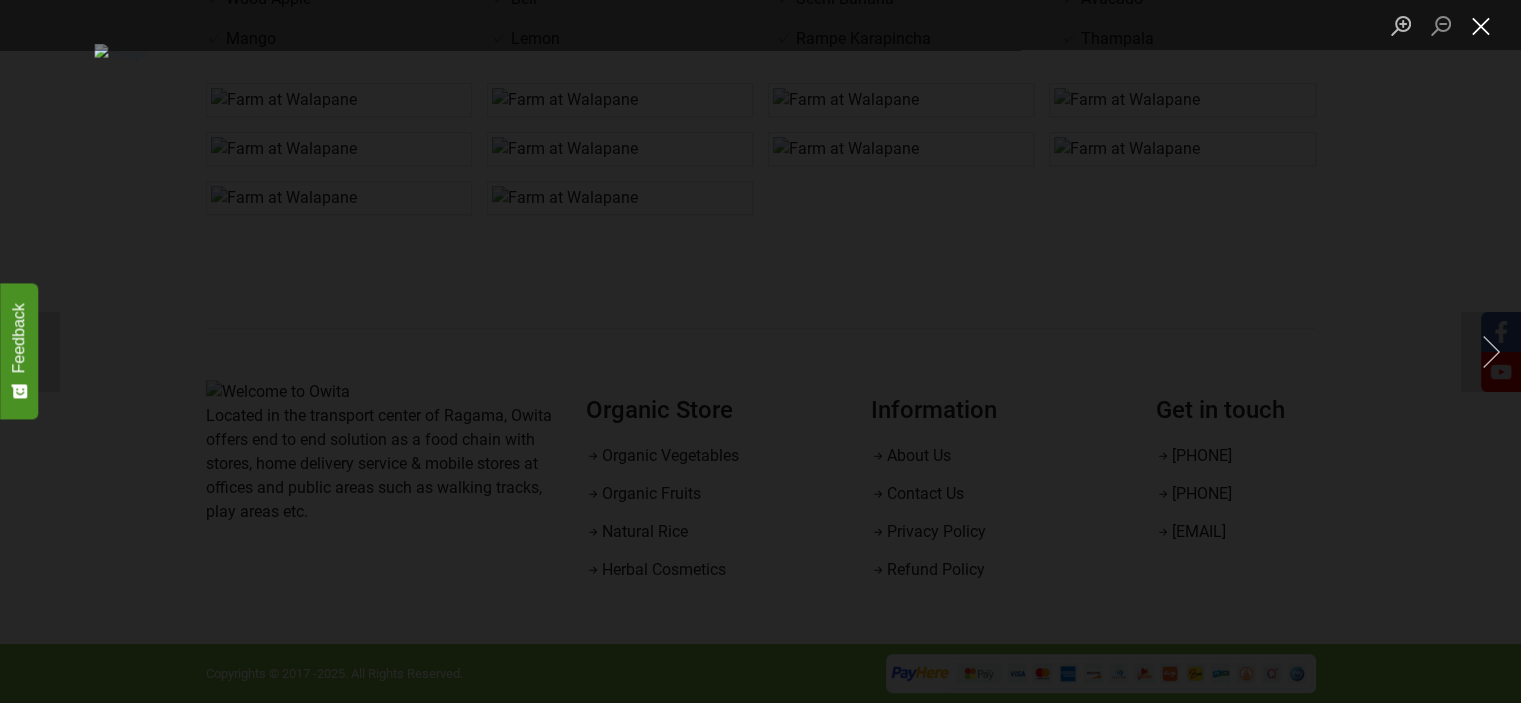 click at bounding box center (1481, 25) 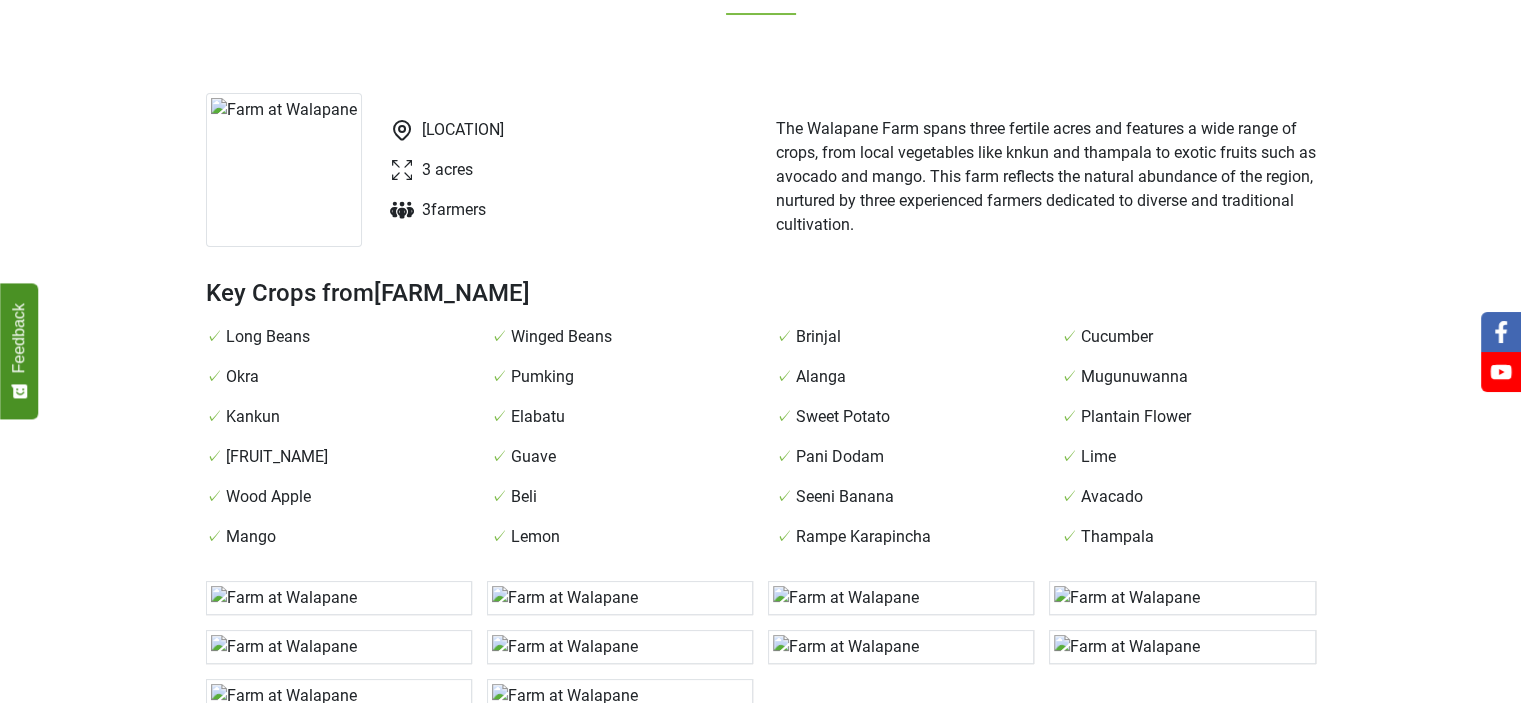 scroll, scrollTop: 140, scrollLeft: 0, axis: vertical 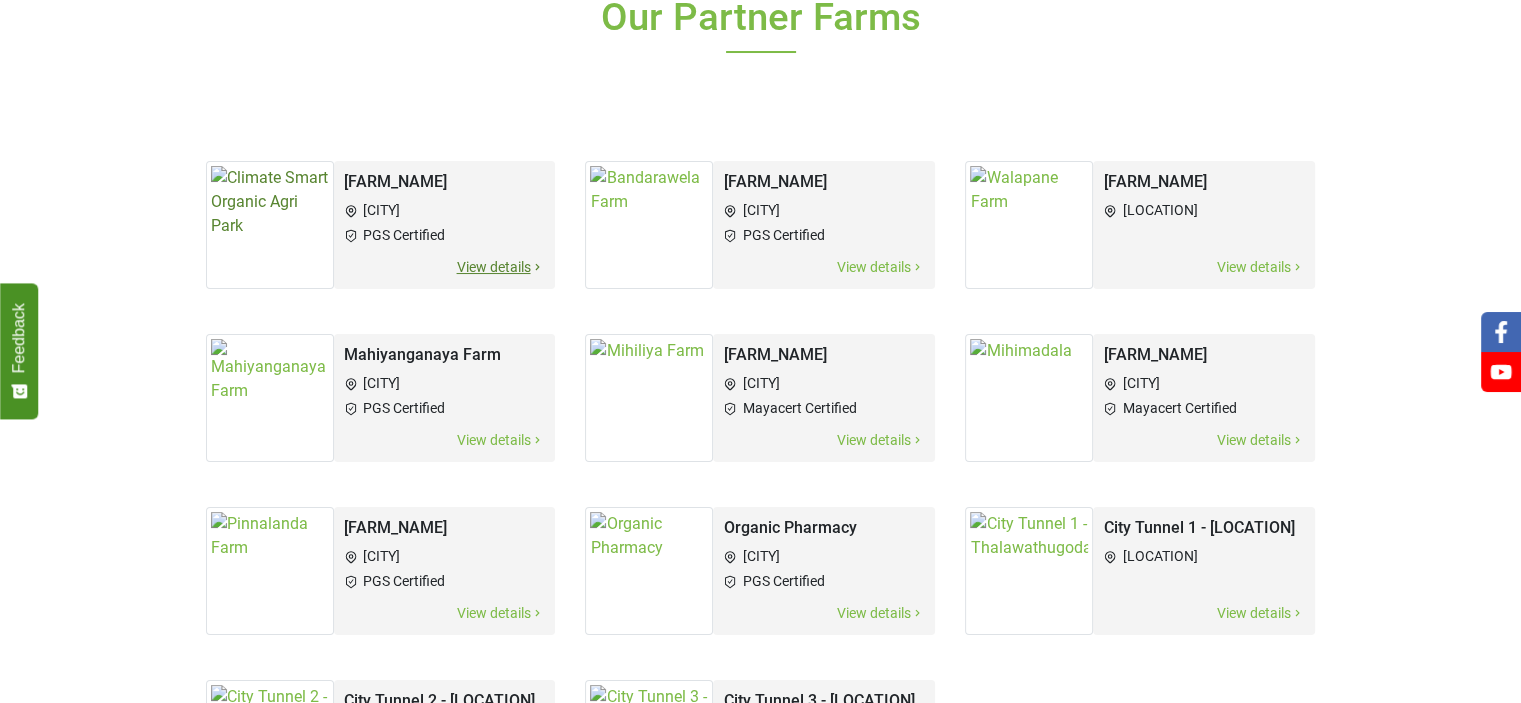 click on "View details" at bounding box center [500, 267] 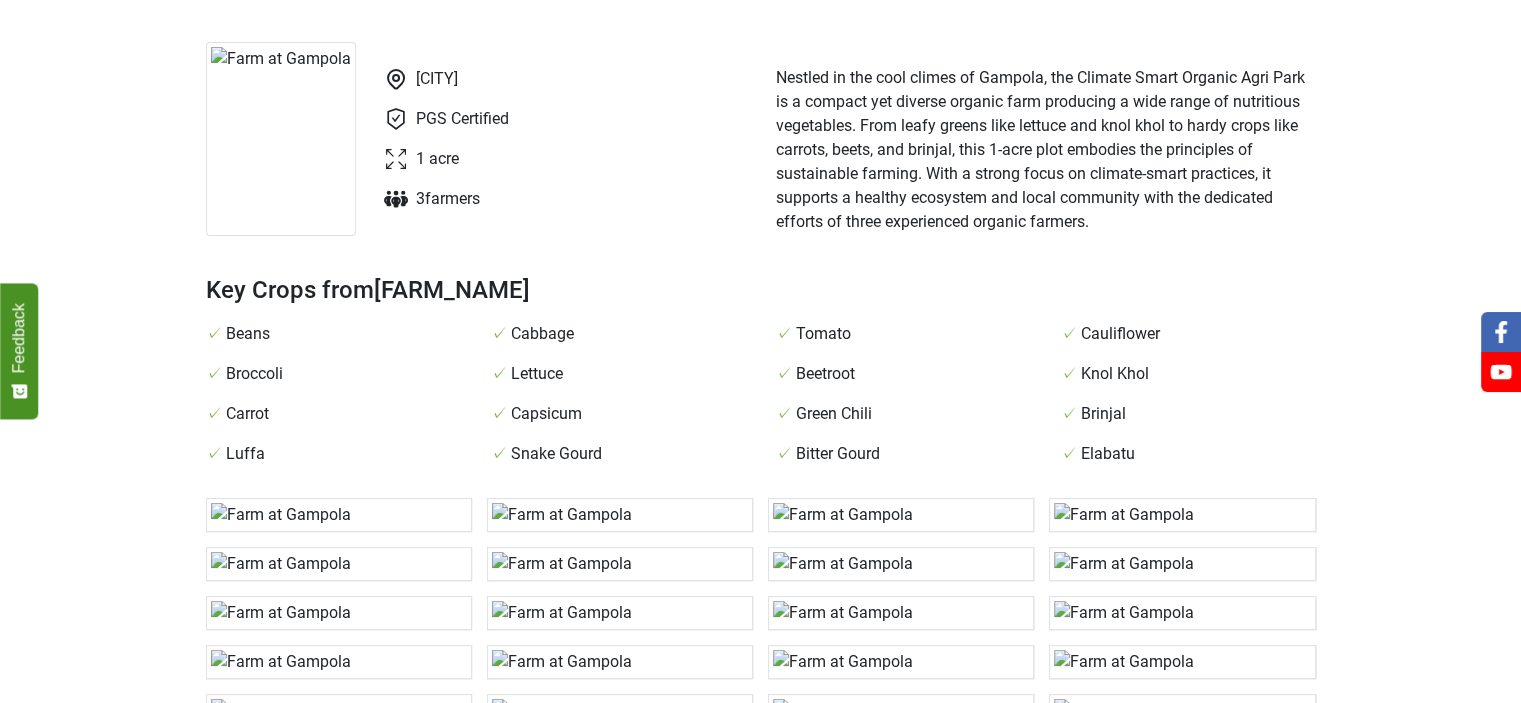 scroll, scrollTop: 200, scrollLeft: 0, axis: vertical 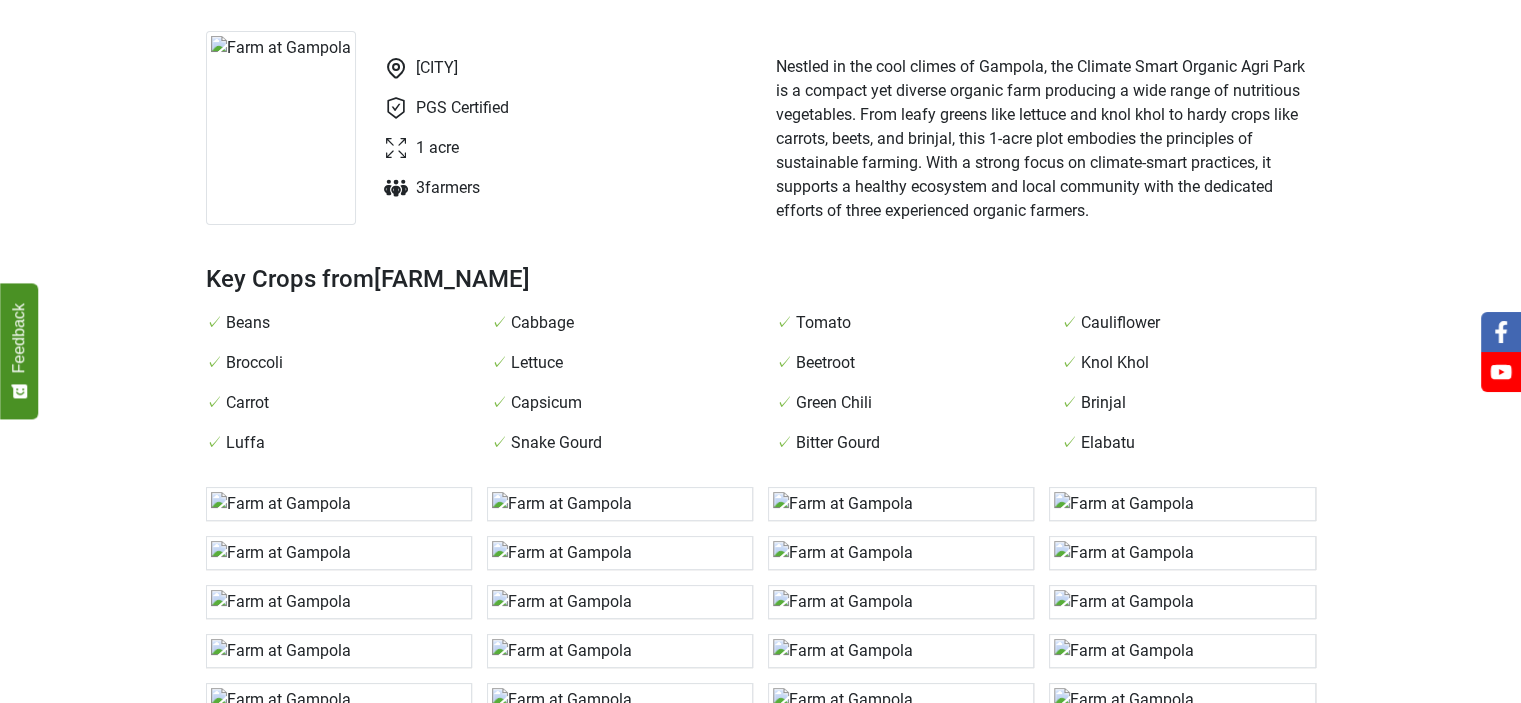 click on "Nestled in the cool climes of Gampola, the Climate Smart Organic Agri Park is a compact yet diverse organic farm producing a wide range of nutritious vegetables. From leafy greens like lettuce and knol khol to hardy crops like carrots, beets, and brinjal, this 1-acre plot embodies the principles of sustainable farming. With a strong focus on climate-smart practices, it supports a healthy ecosystem and local community with the dedicated efforts of three experienced organic farmers." at bounding box center [1046, 135] 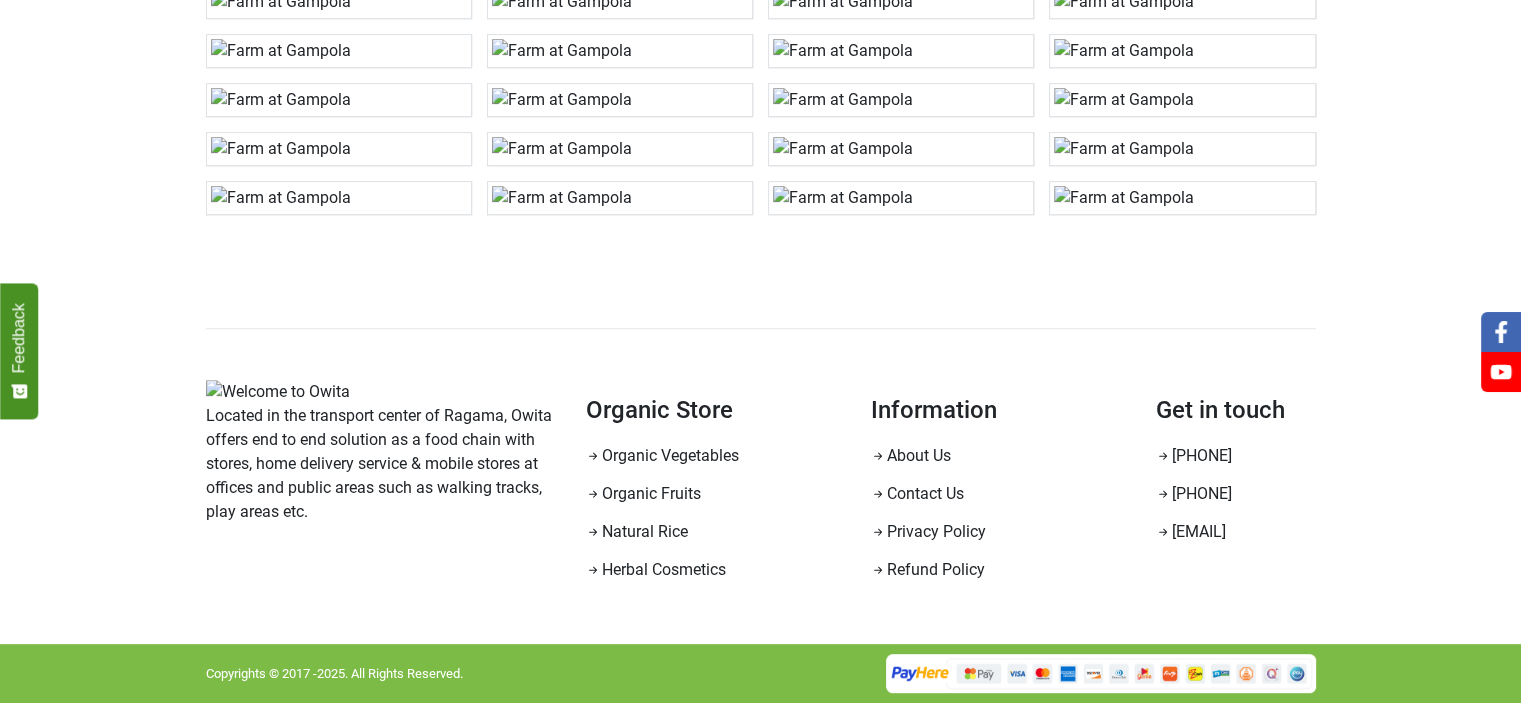 scroll, scrollTop: 900, scrollLeft: 0, axis: vertical 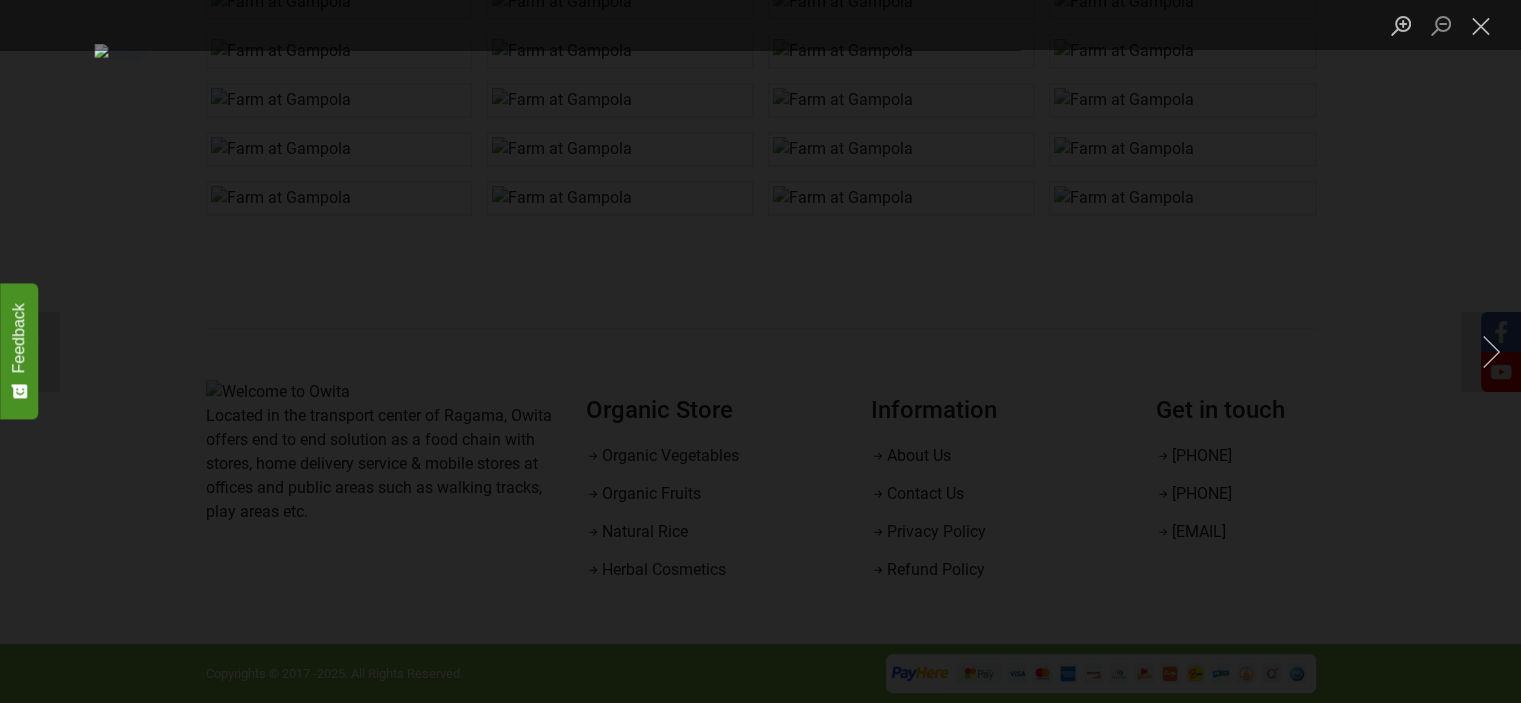click at bounding box center (760, 352) 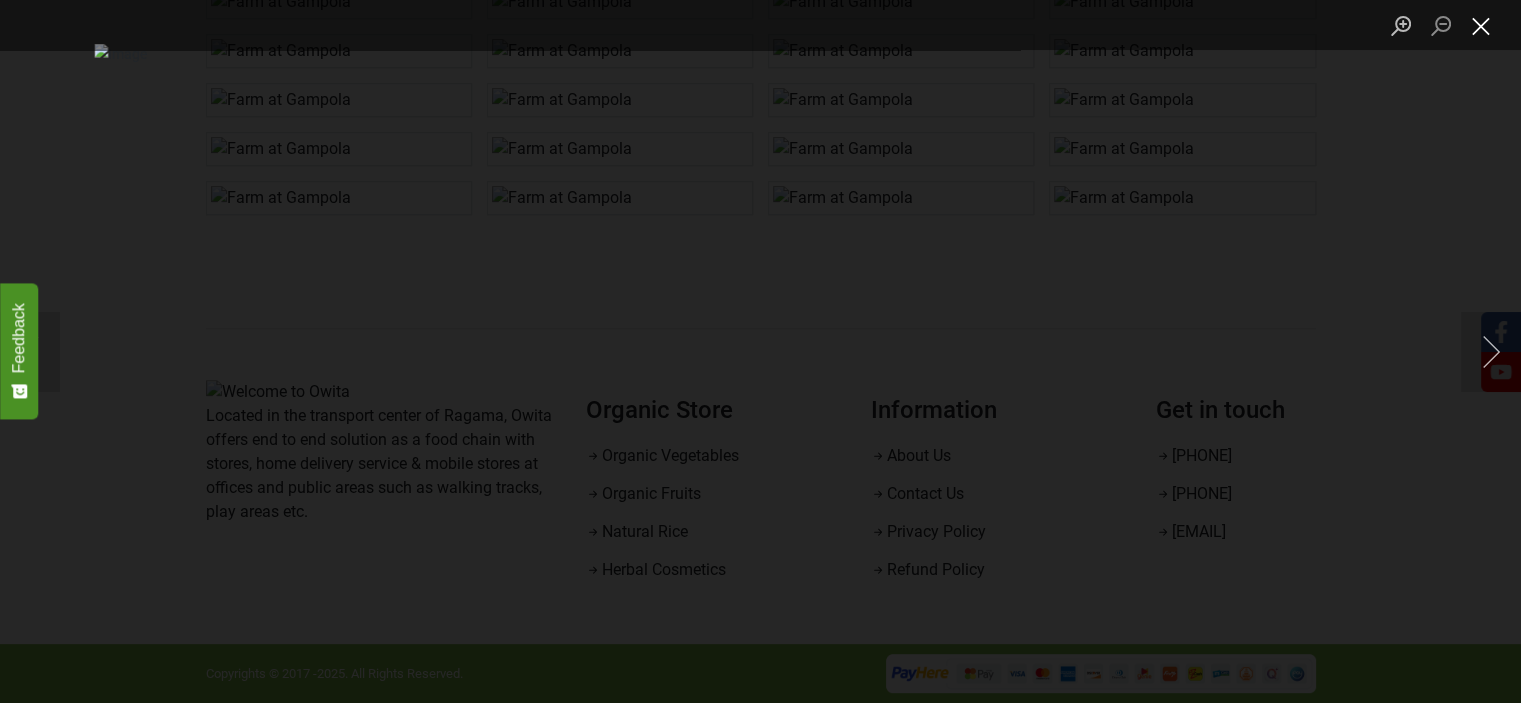 click at bounding box center (1481, 25) 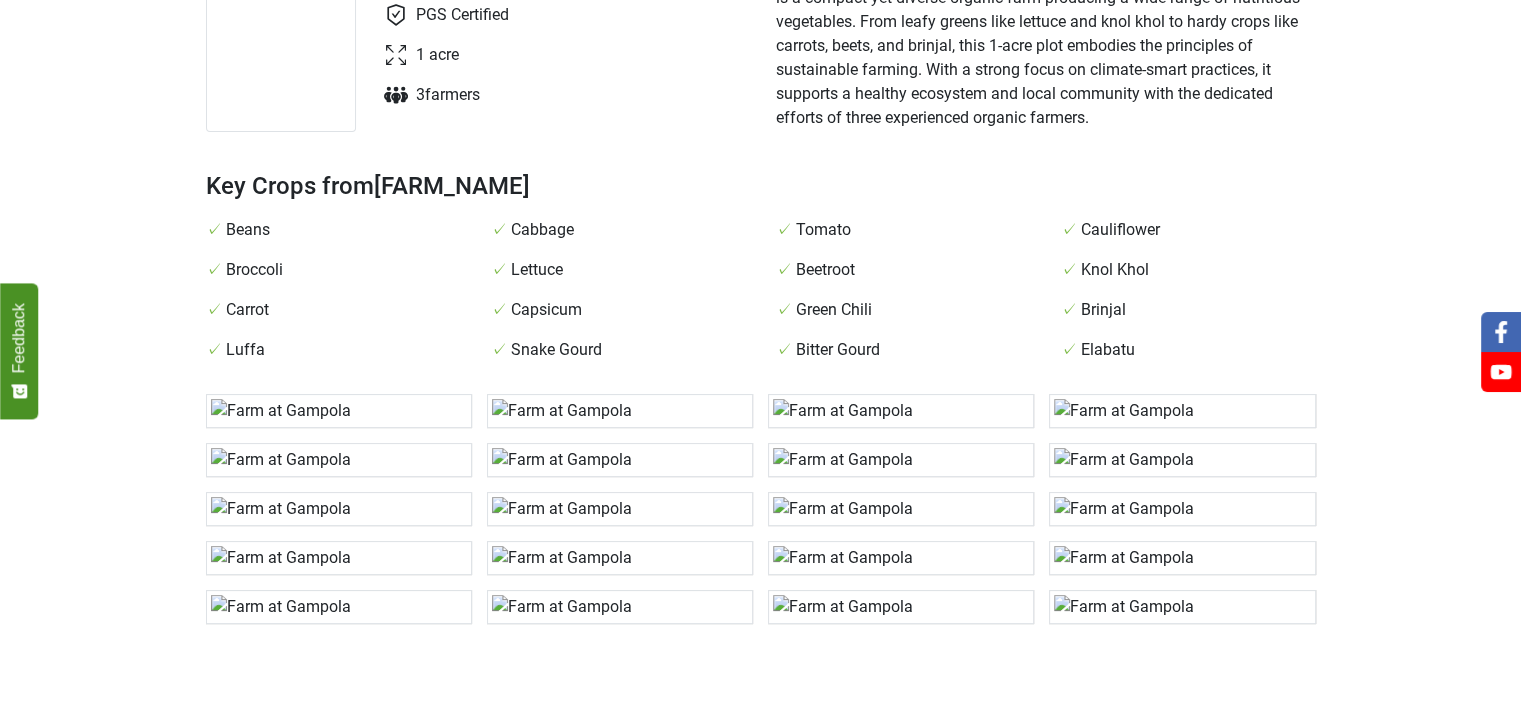 scroll, scrollTop: 0, scrollLeft: 0, axis: both 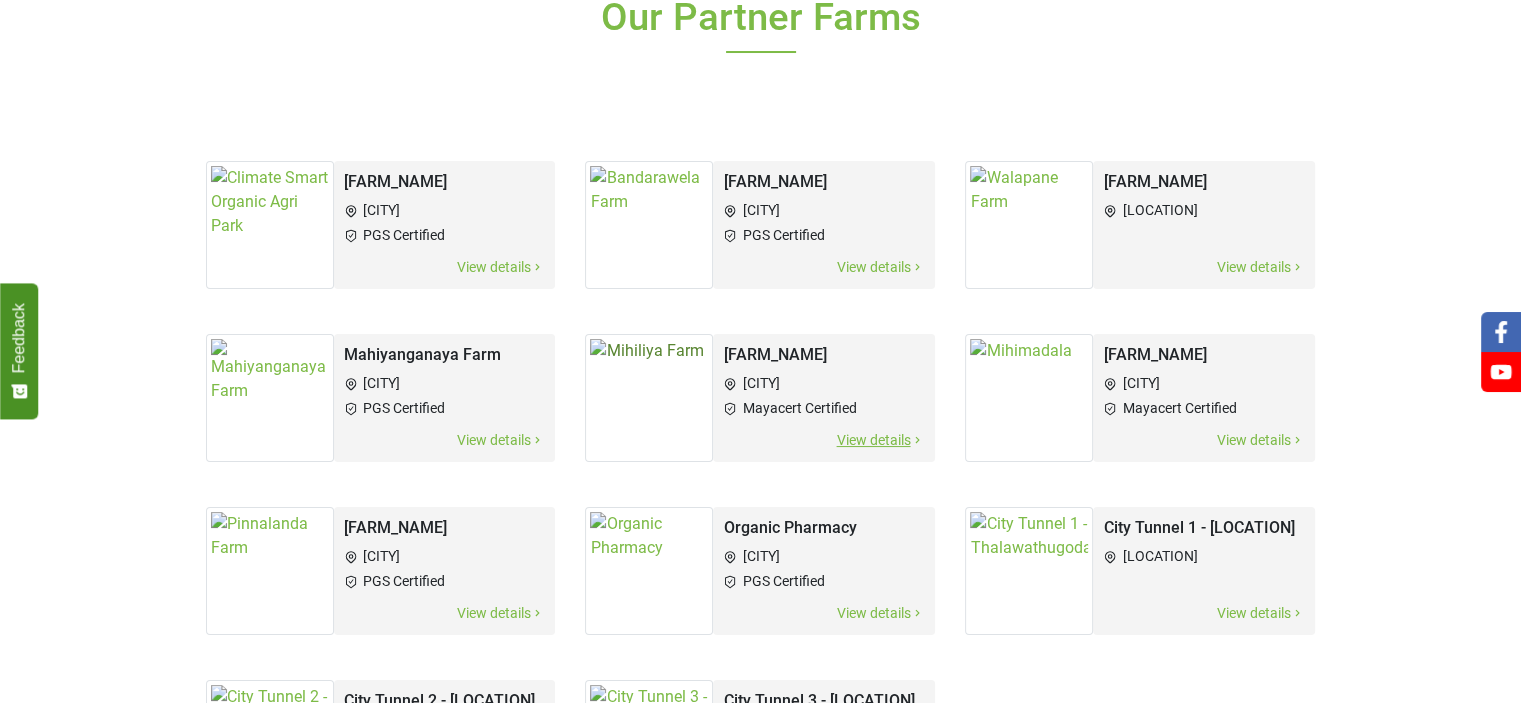 click on "[FARM_NAME]" at bounding box center (824, 355) 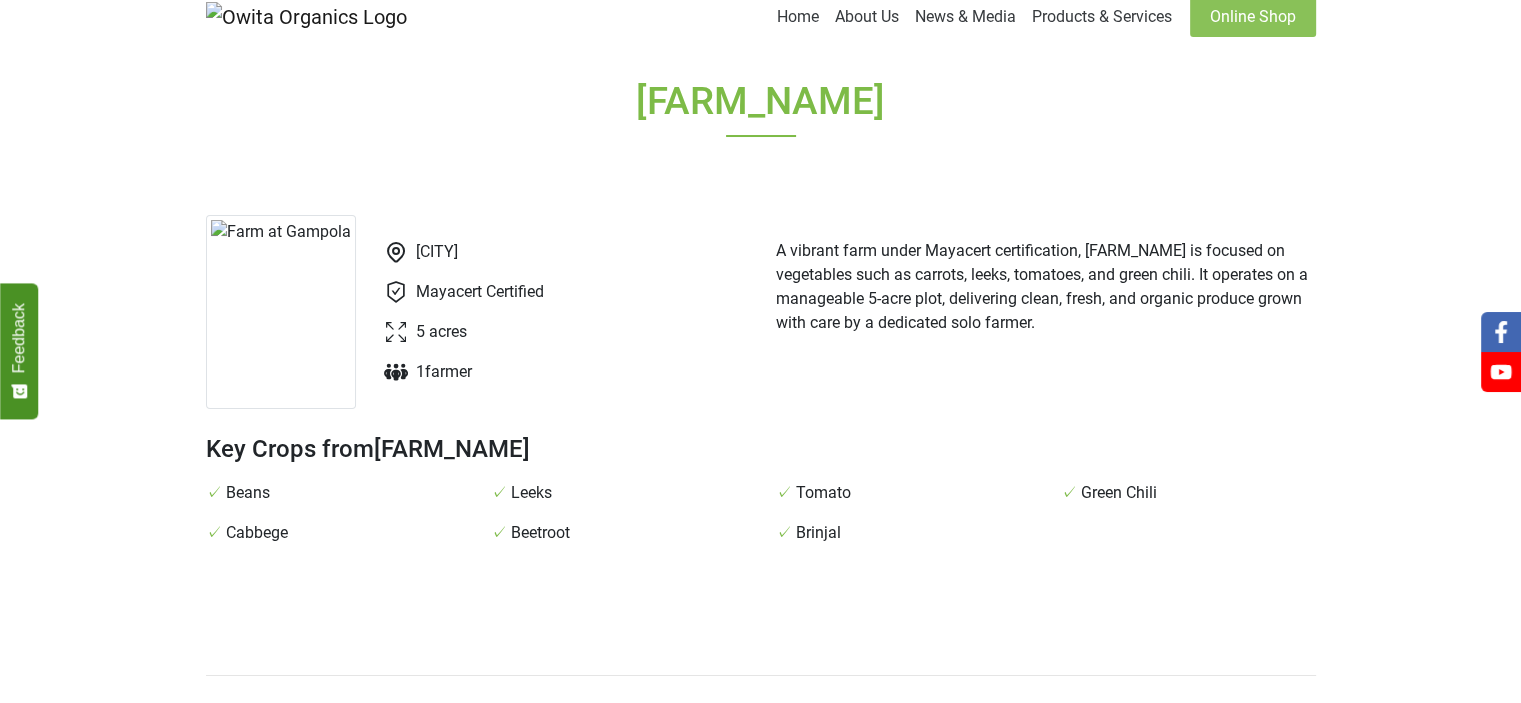 scroll, scrollTop: 0, scrollLeft: 0, axis: both 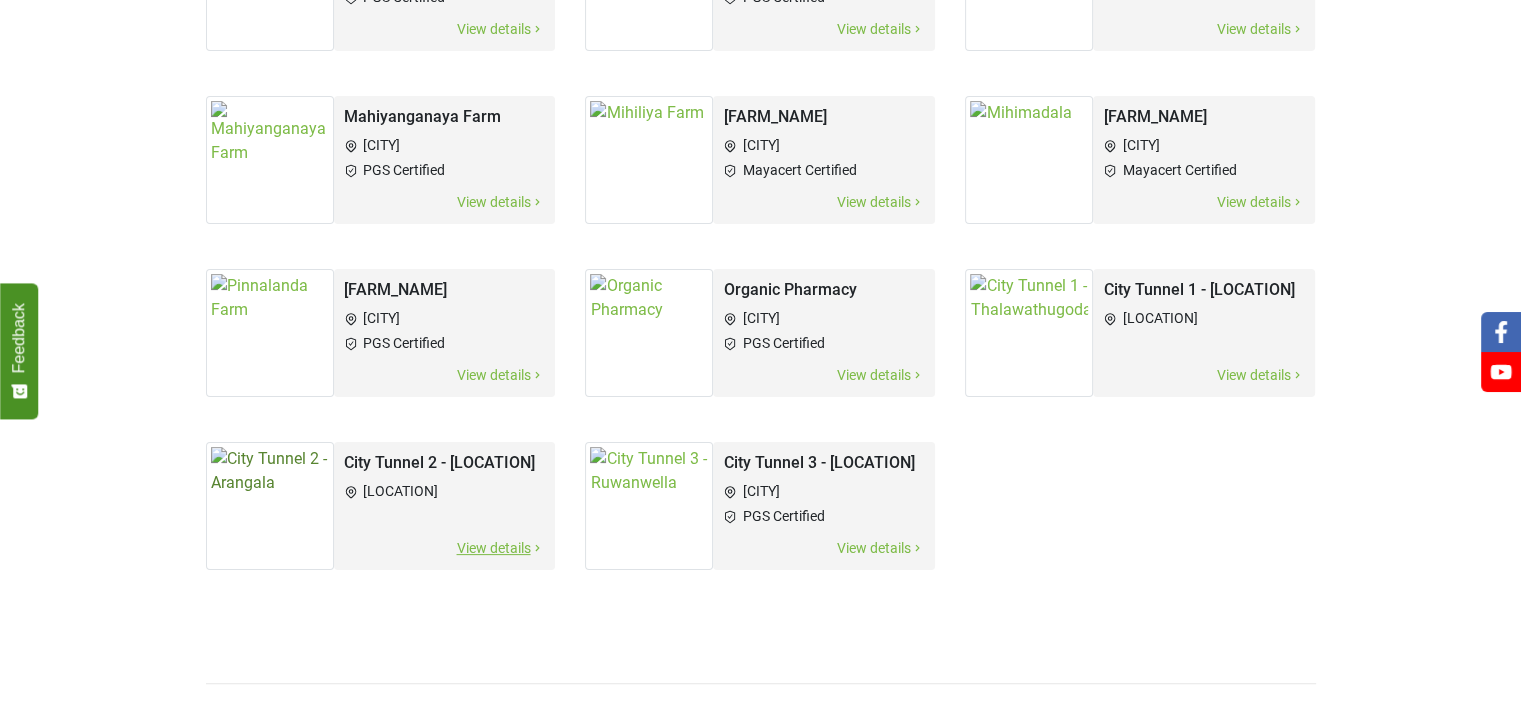 click on "[LOCATION]" at bounding box center [445, 491] 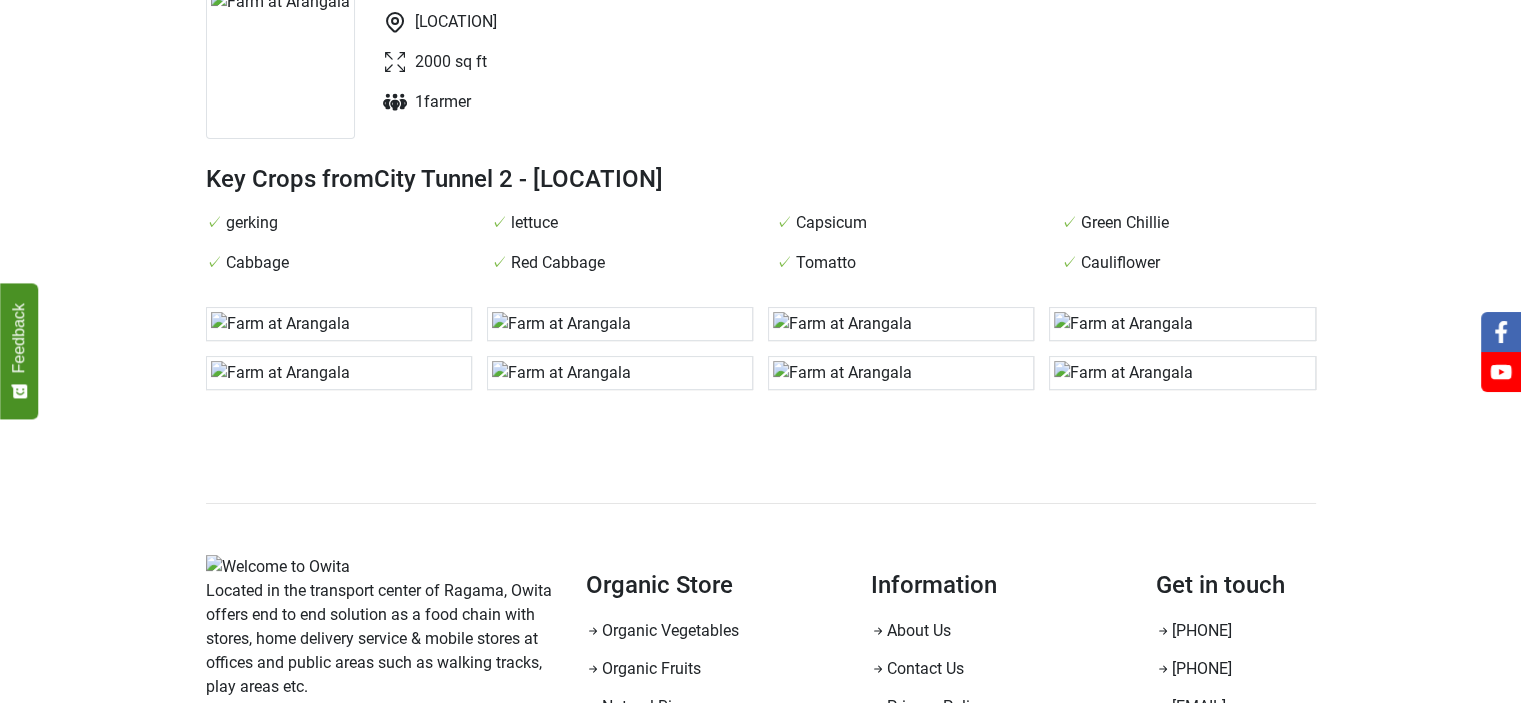 scroll, scrollTop: 0, scrollLeft: 0, axis: both 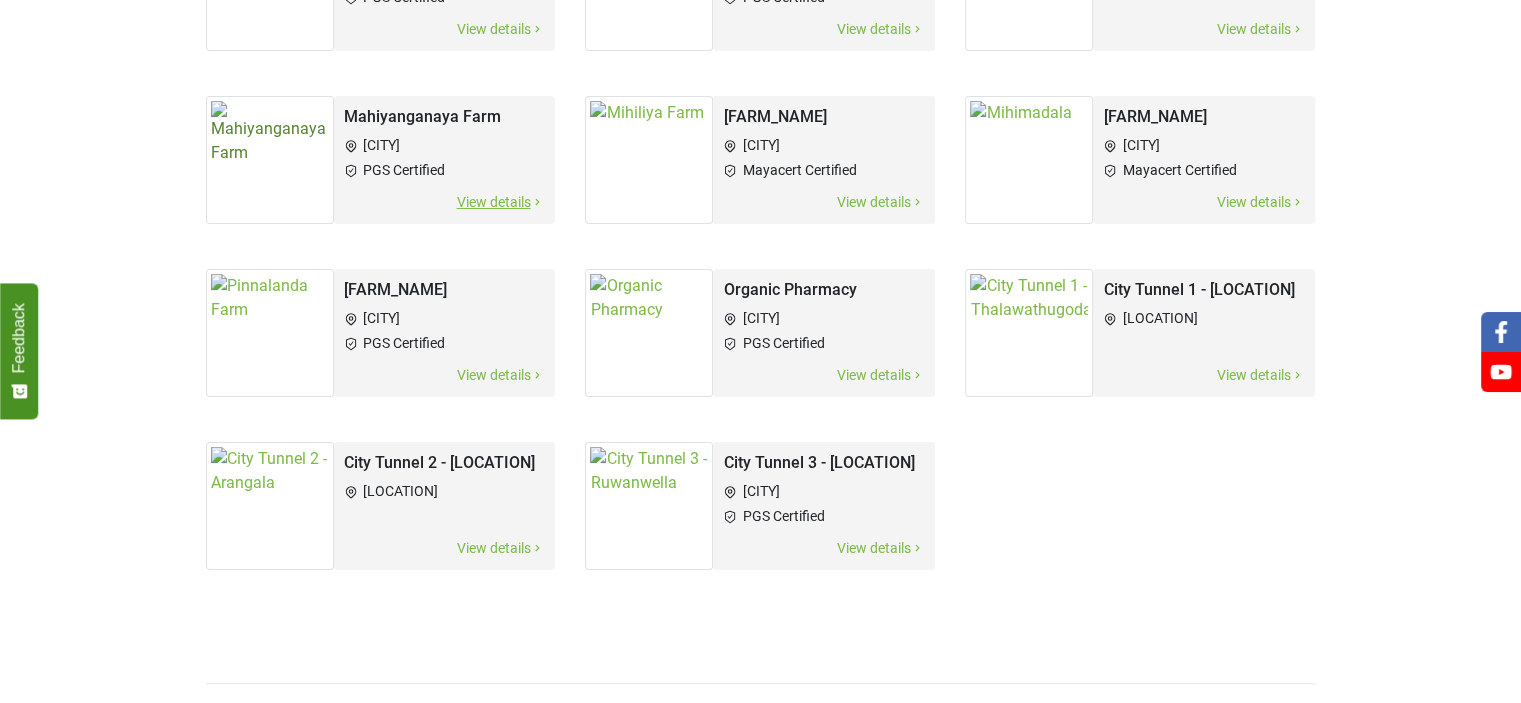 click on "[CITY]" at bounding box center [445, 145] 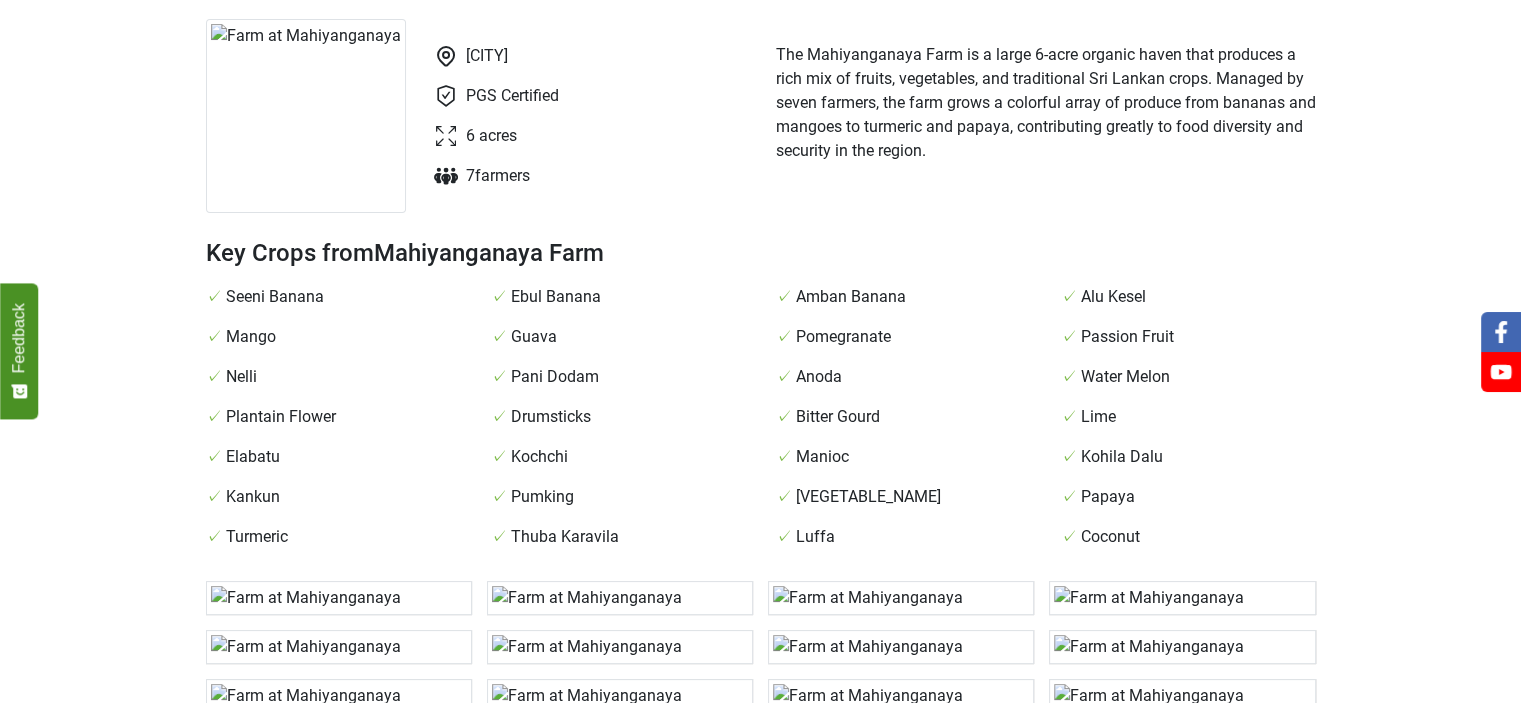 scroll, scrollTop: 200, scrollLeft: 0, axis: vertical 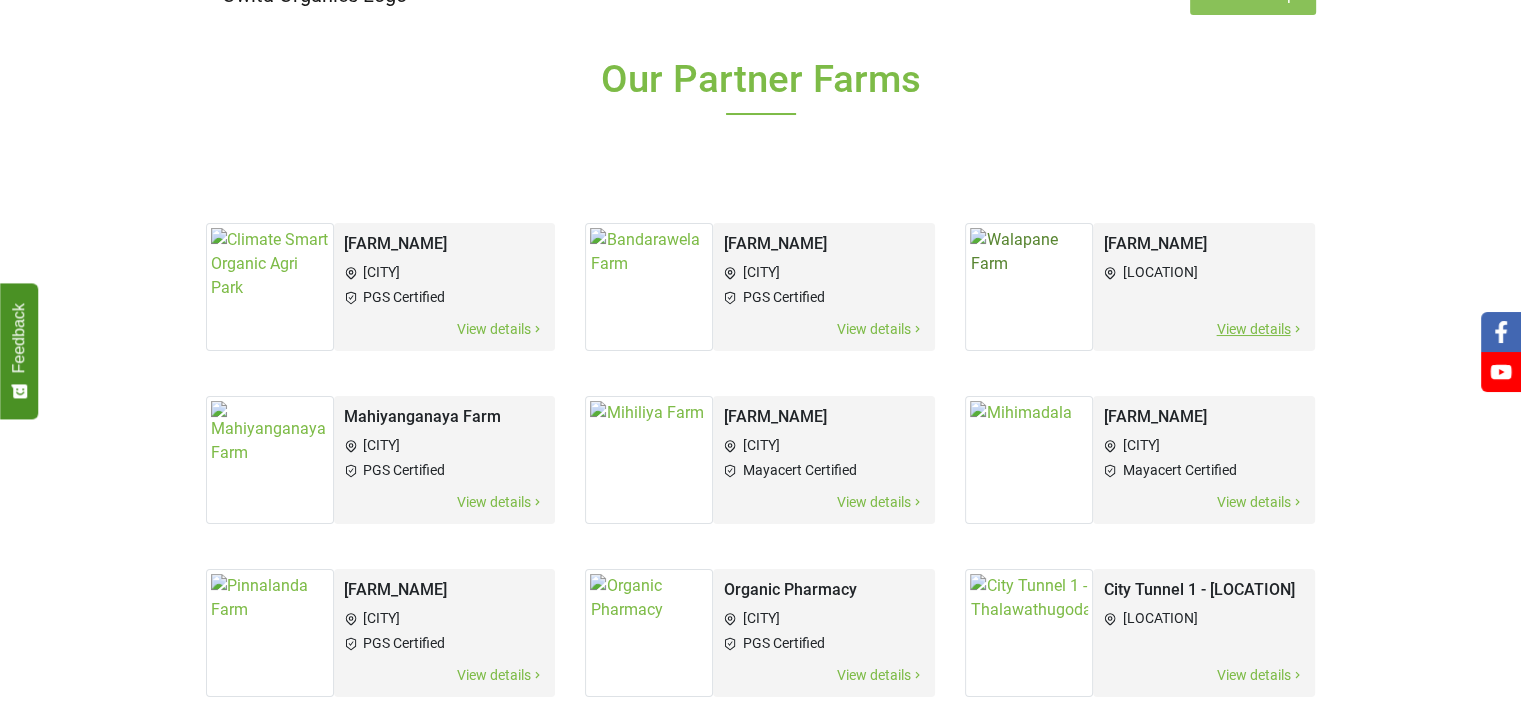 click at bounding box center [1029, 287] 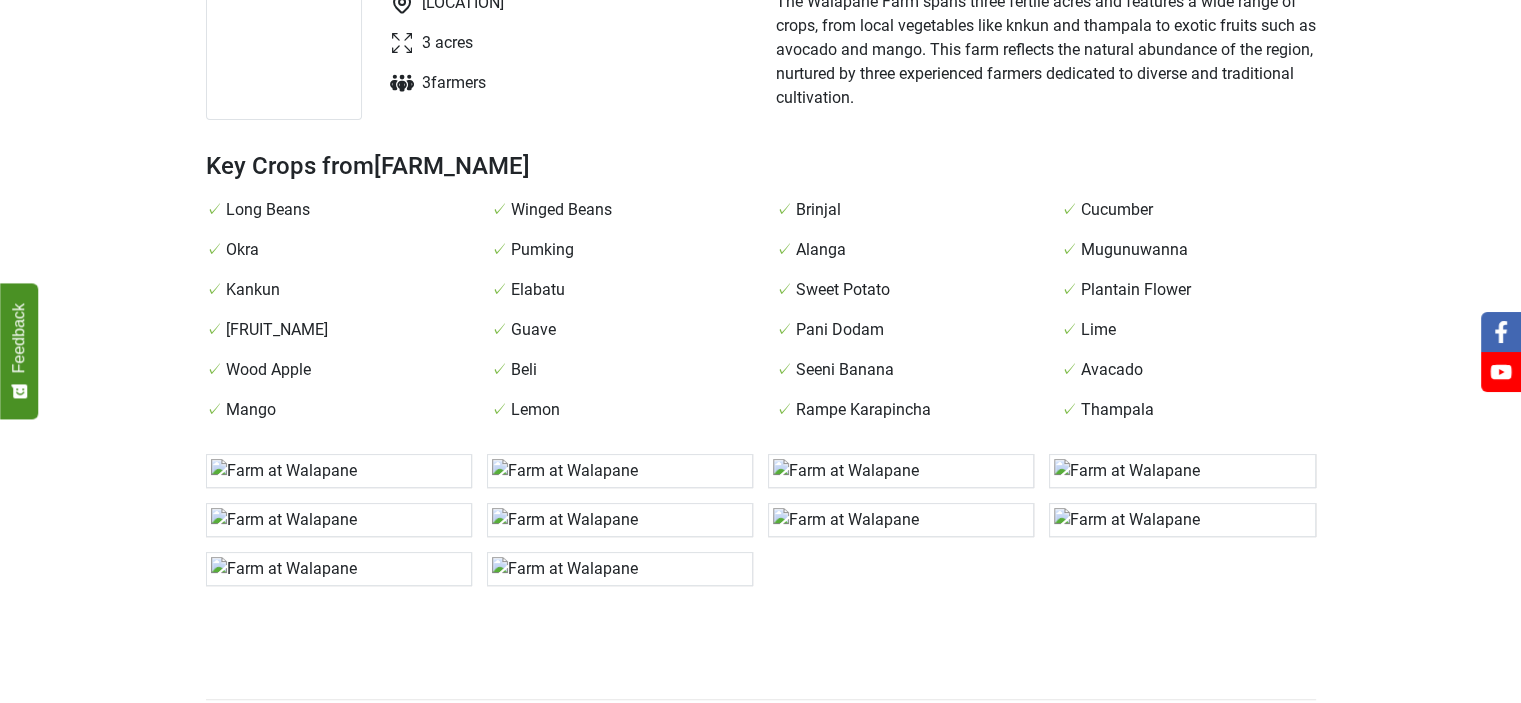 scroll, scrollTop: 0, scrollLeft: 0, axis: both 